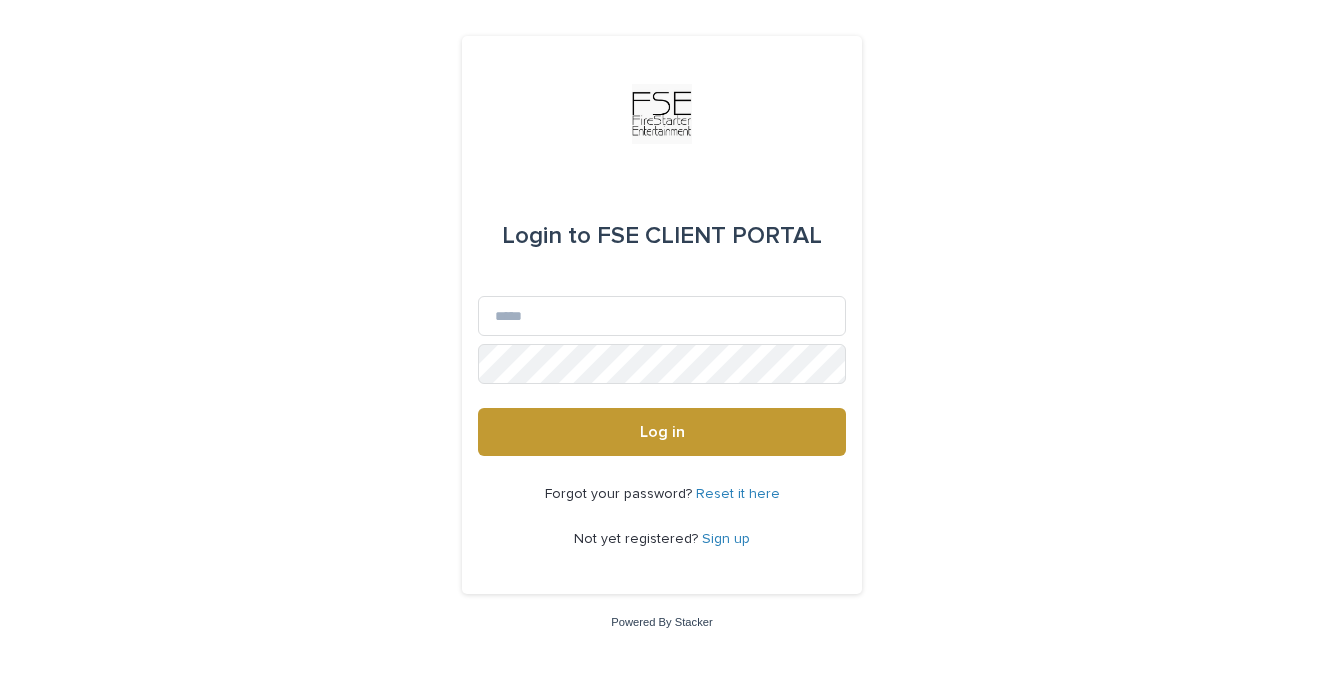 scroll, scrollTop: 0, scrollLeft: 0, axis: both 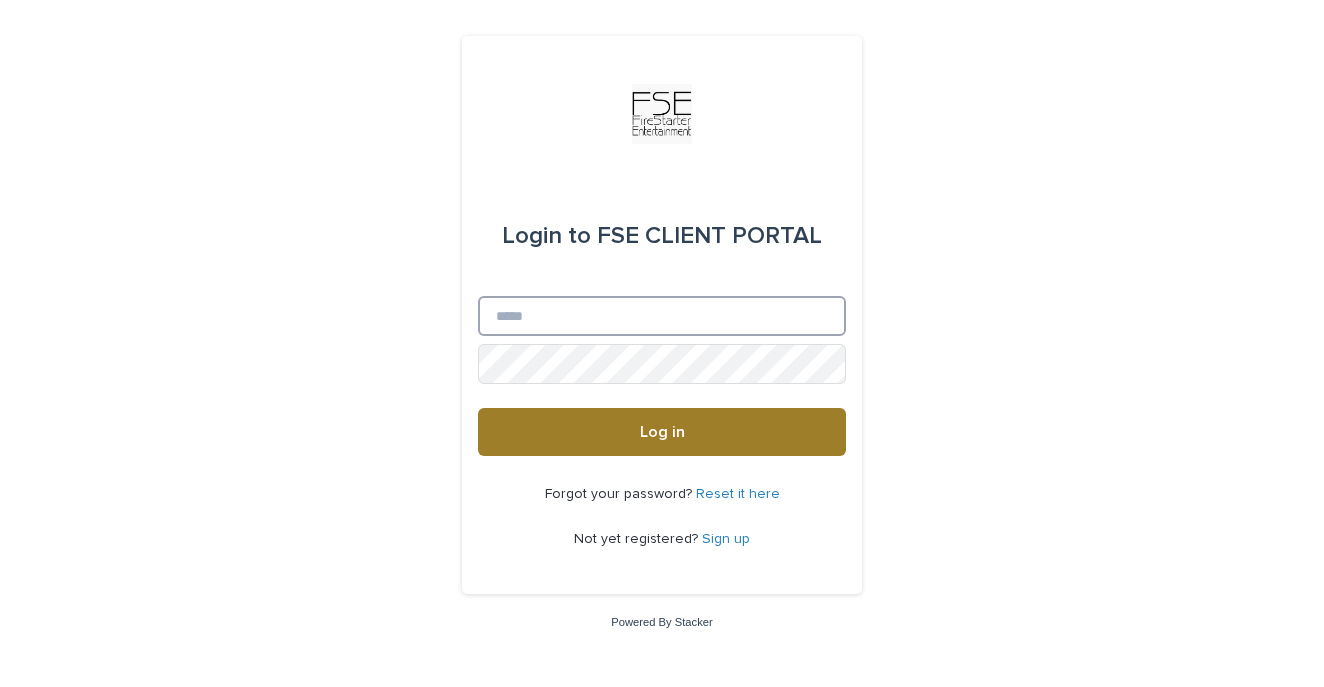 type on "**********" 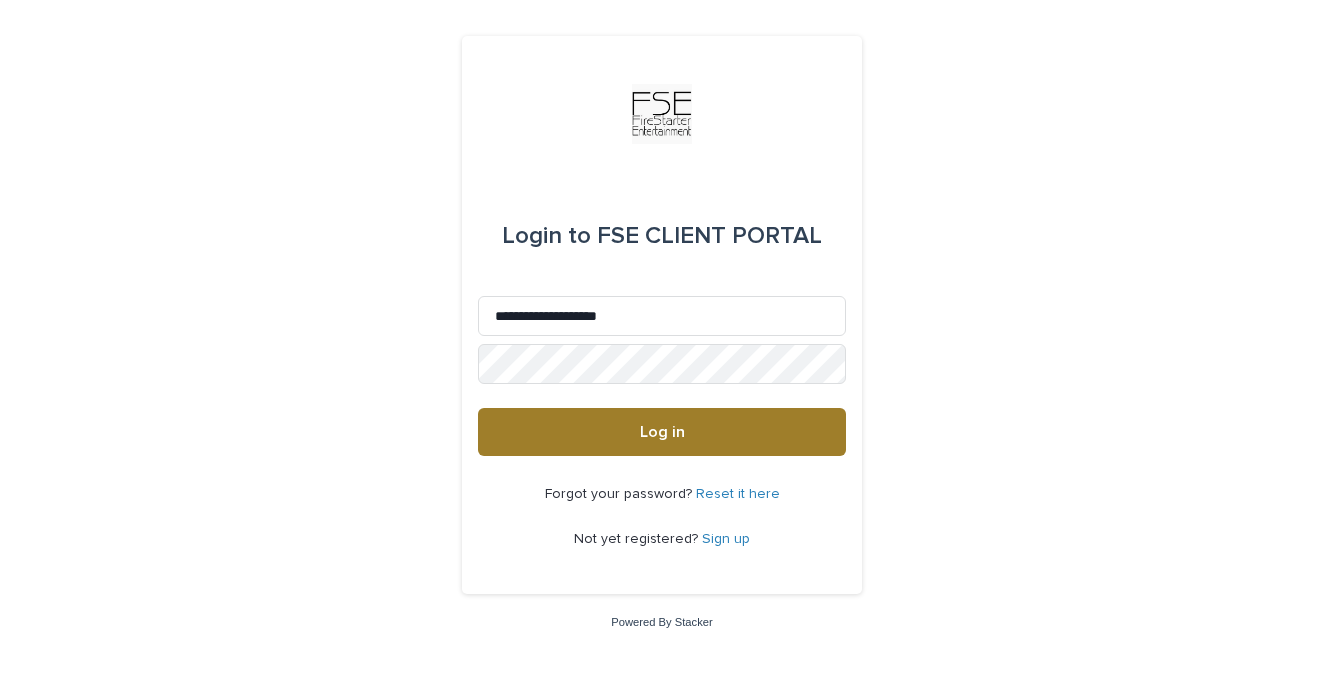 click on "Log in" at bounding box center [662, 432] 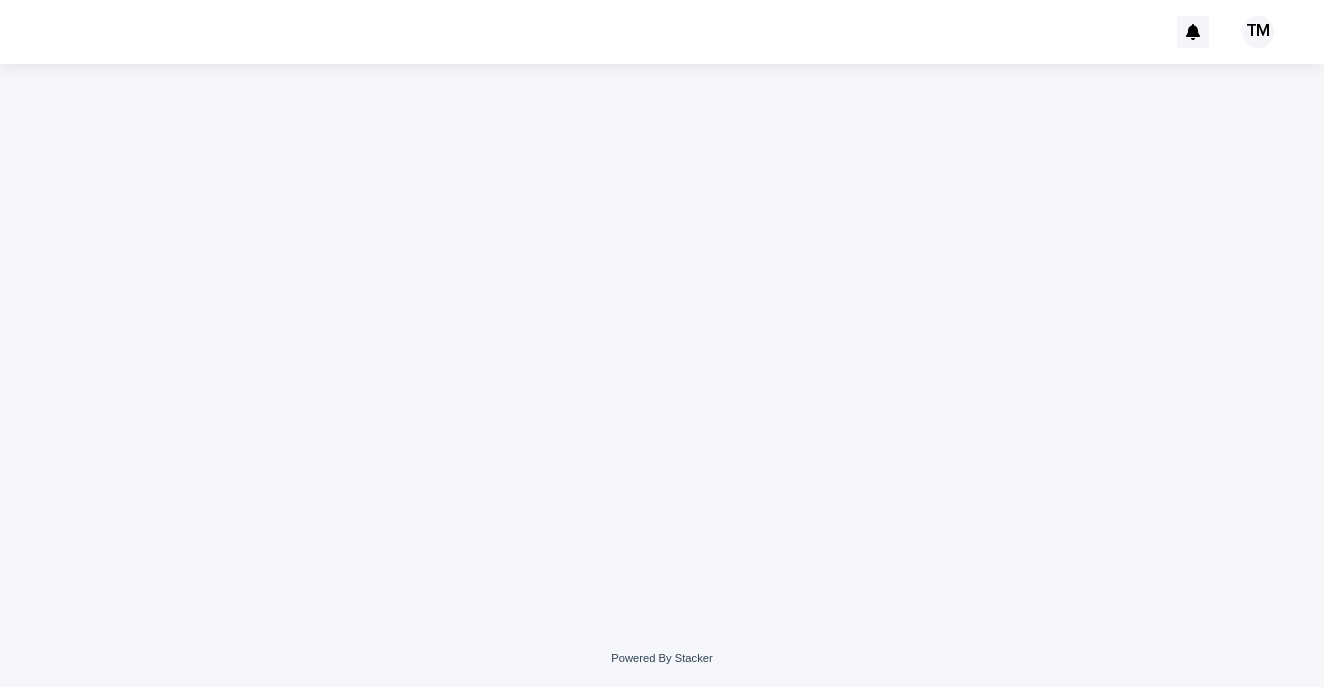 scroll, scrollTop: 0, scrollLeft: 0, axis: both 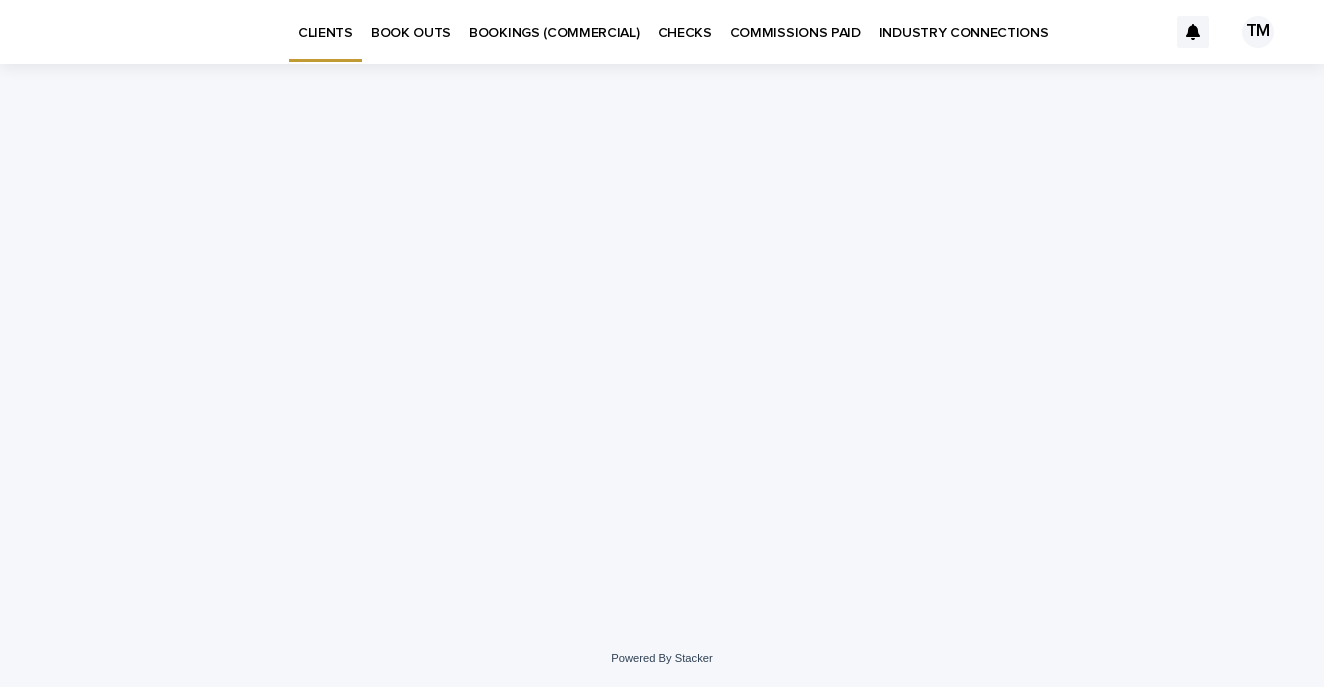 click on "BOOK OUTS" at bounding box center [411, 21] 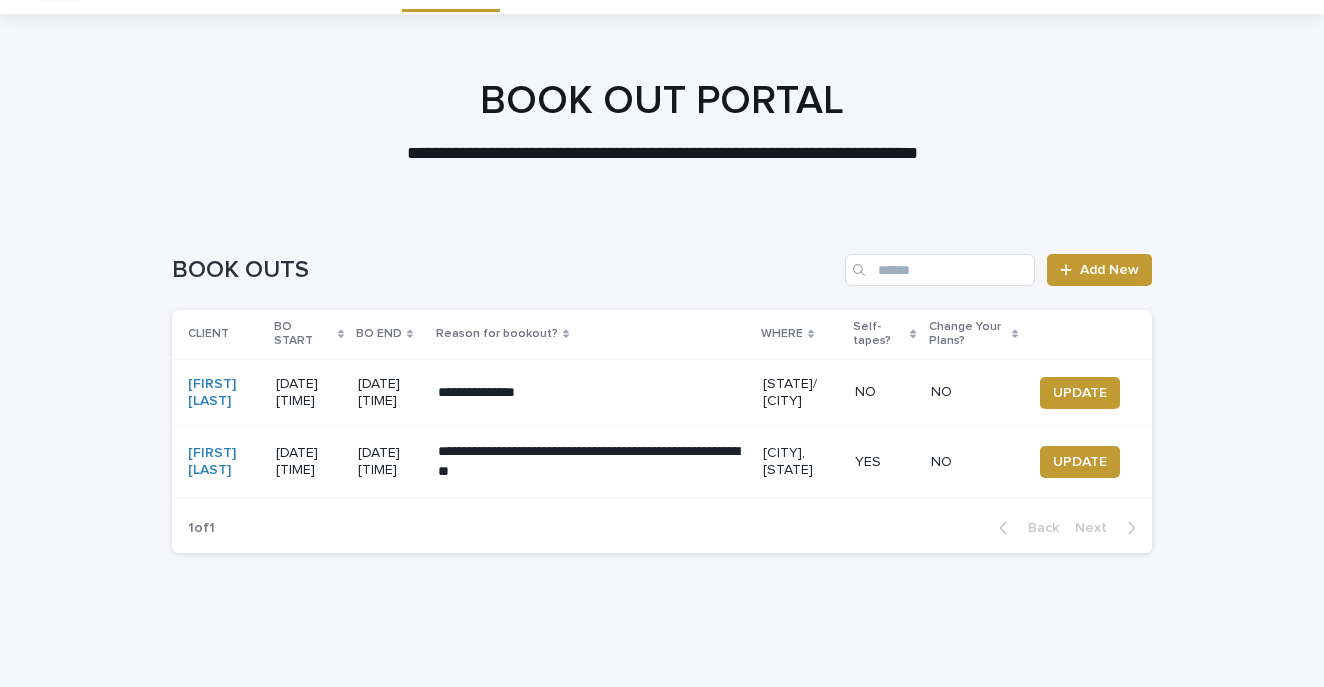 scroll, scrollTop: 55, scrollLeft: 0, axis: vertical 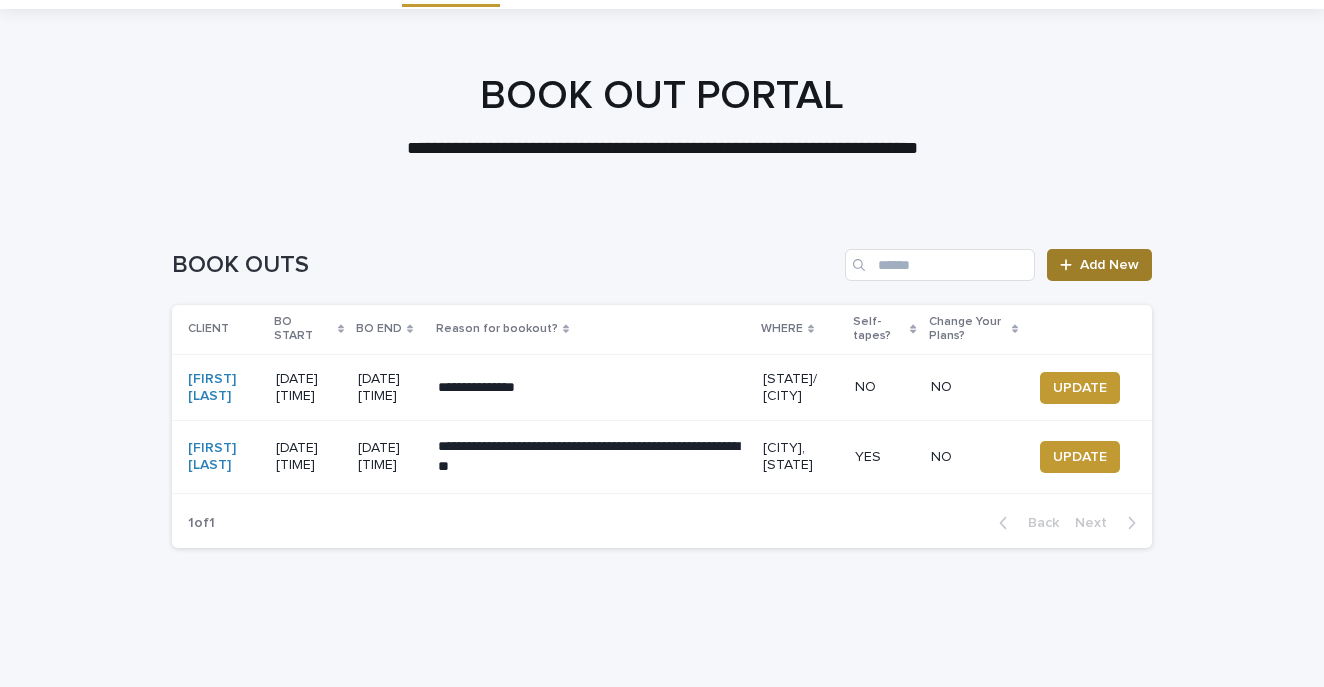 click on "Add New" at bounding box center (1109, 265) 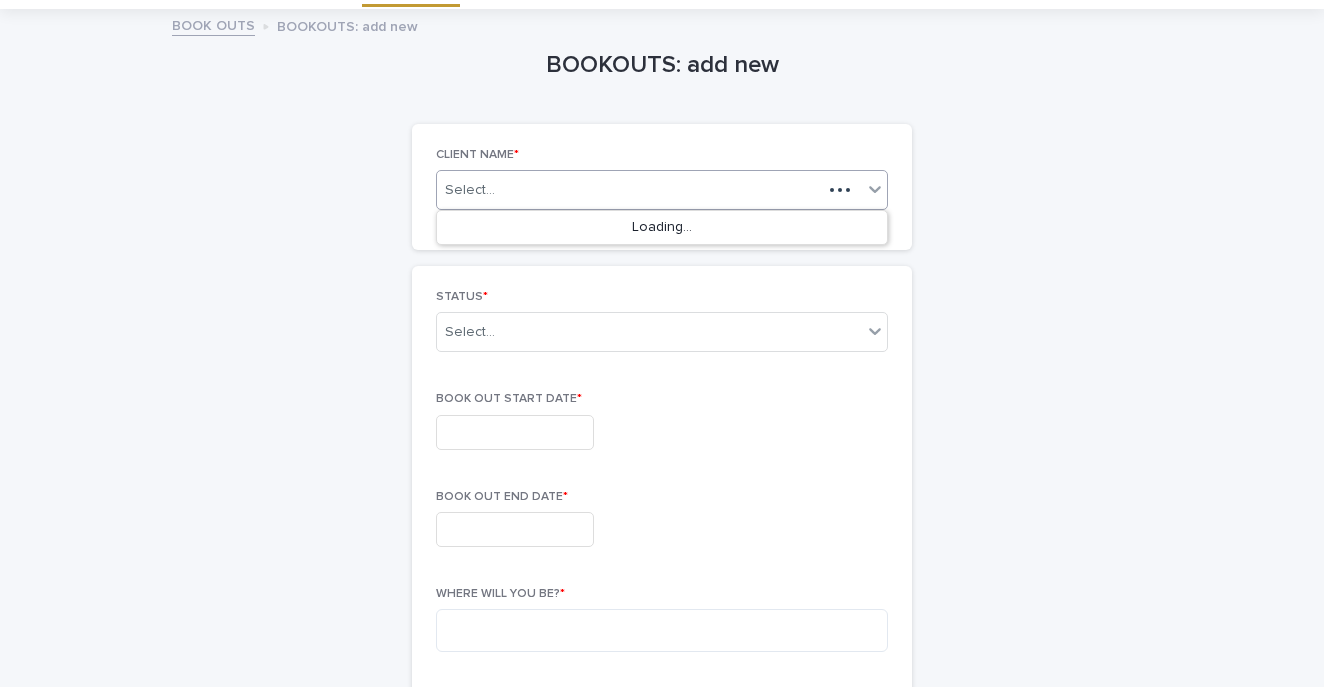click on "Select..." at bounding box center (470, 190) 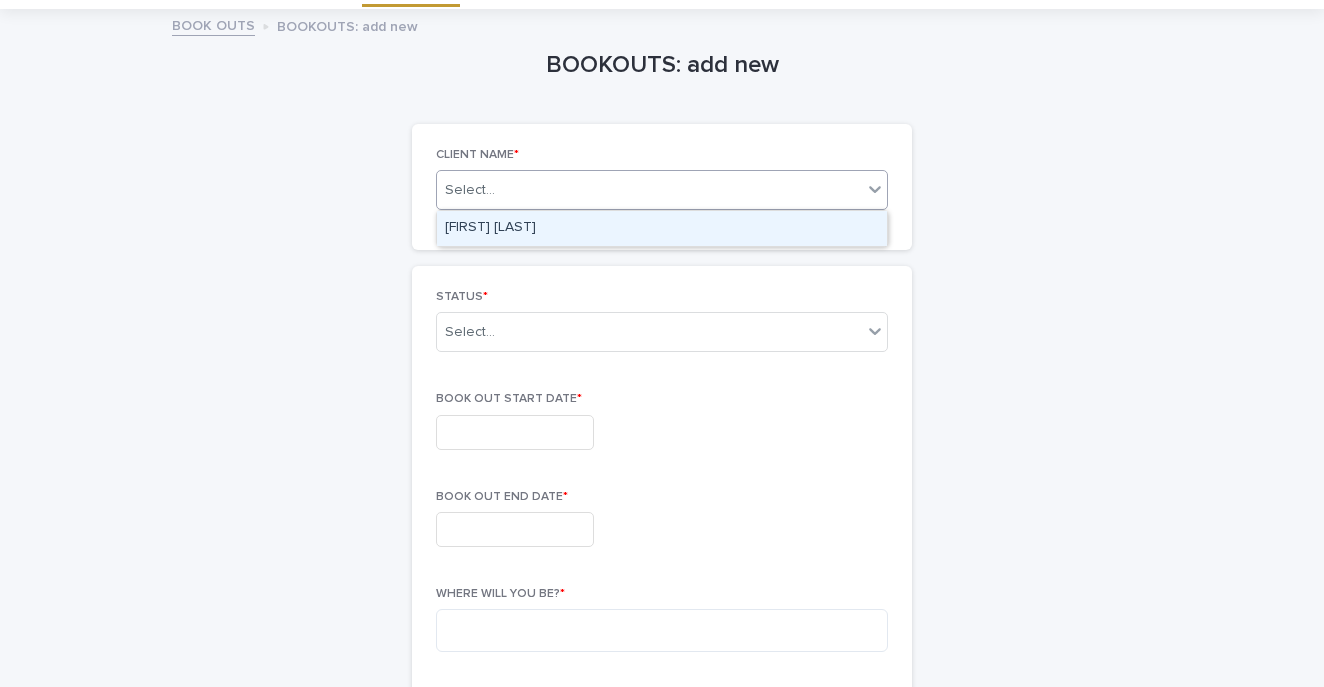 click on "[FIRST] [LAST]" at bounding box center [662, 228] 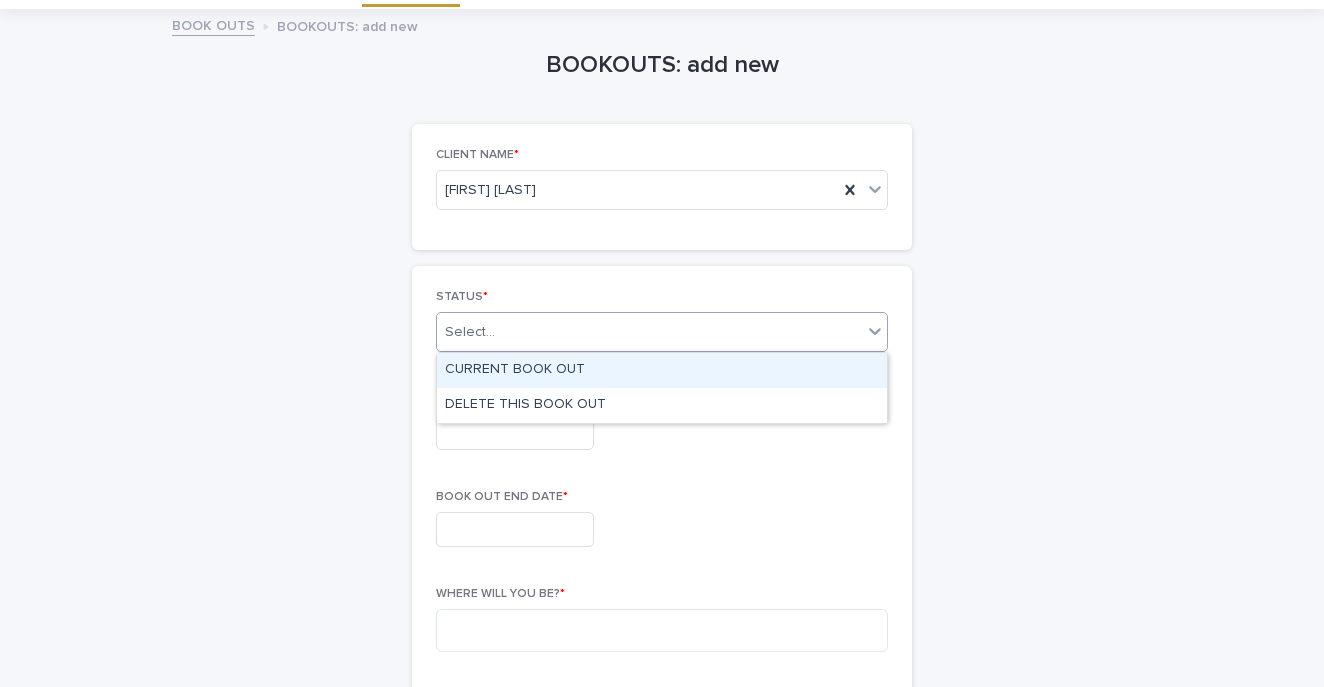 click on "Select..." at bounding box center (649, 332) 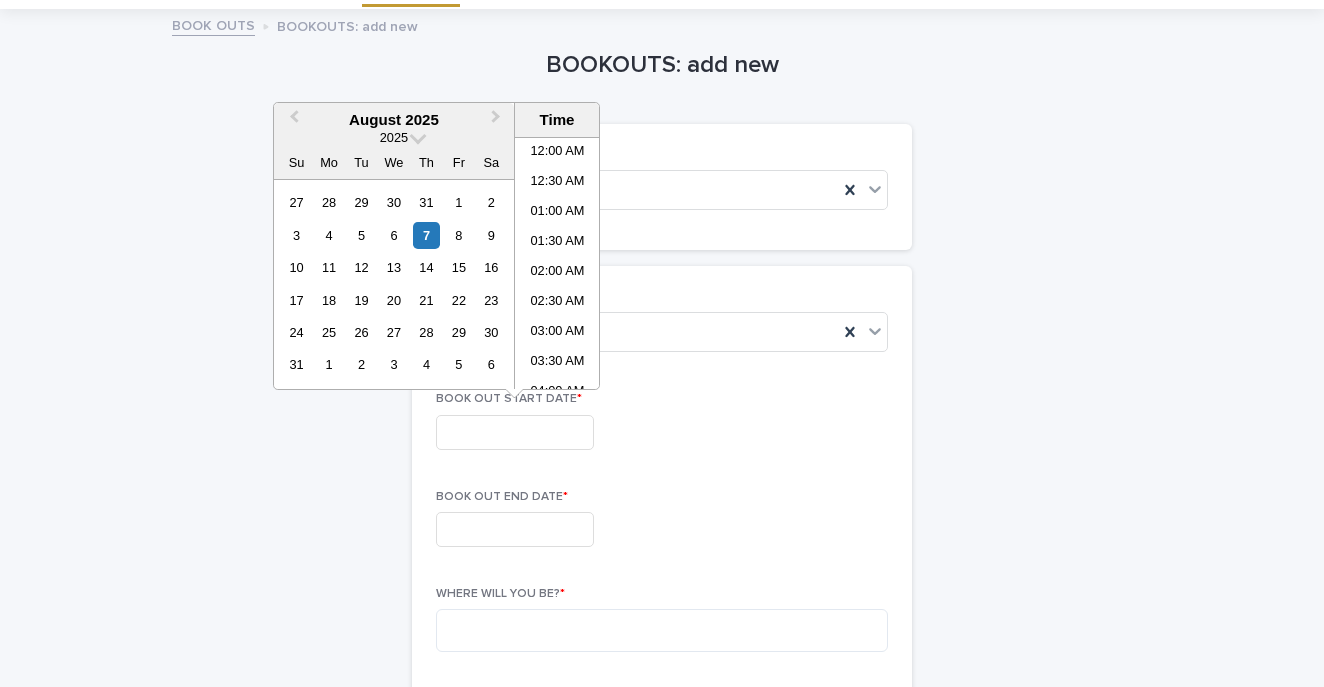 click at bounding box center [515, 432] 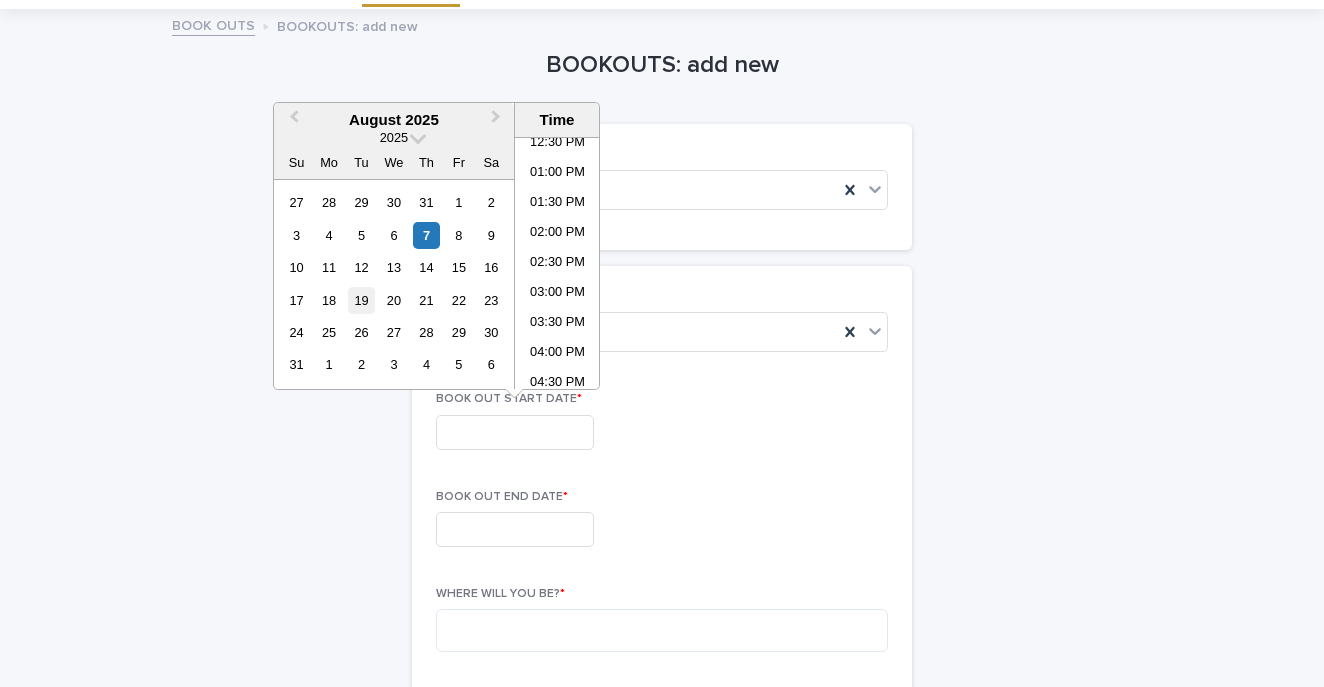 click on "19" at bounding box center [361, 300] 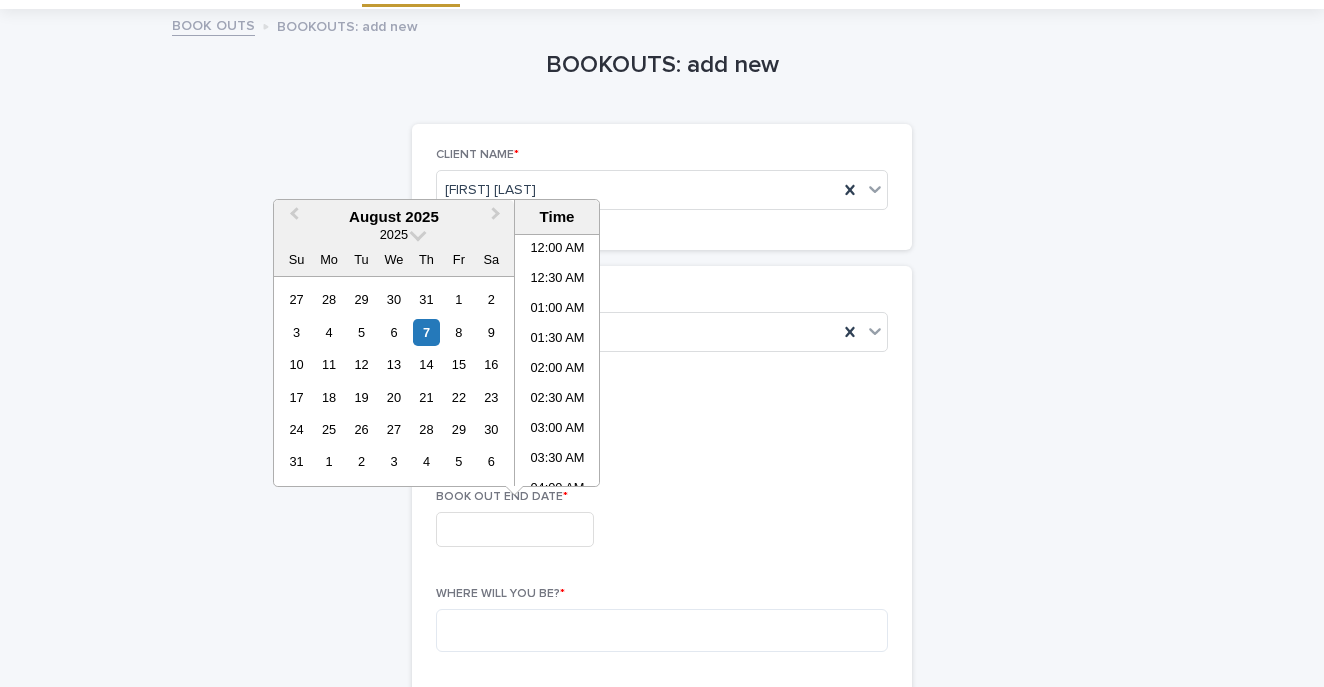 click at bounding box center (515, 529) 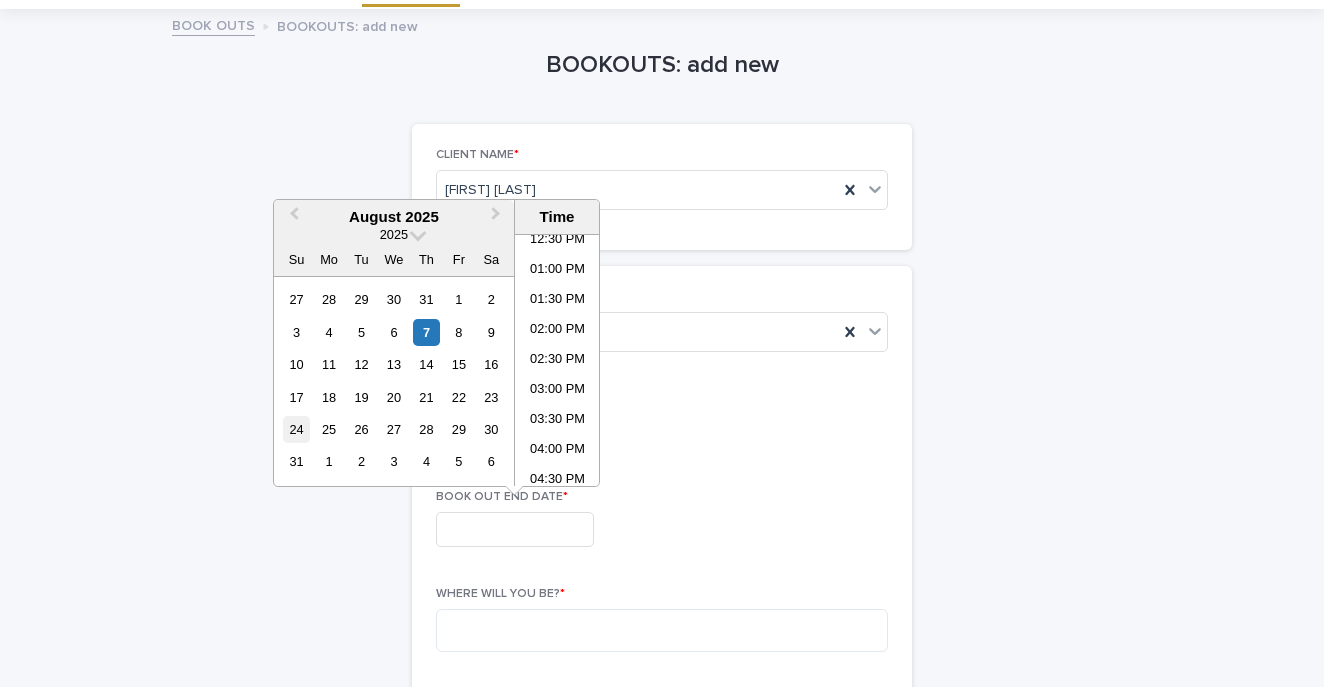 click on "24" at bounding box center (296, 429) 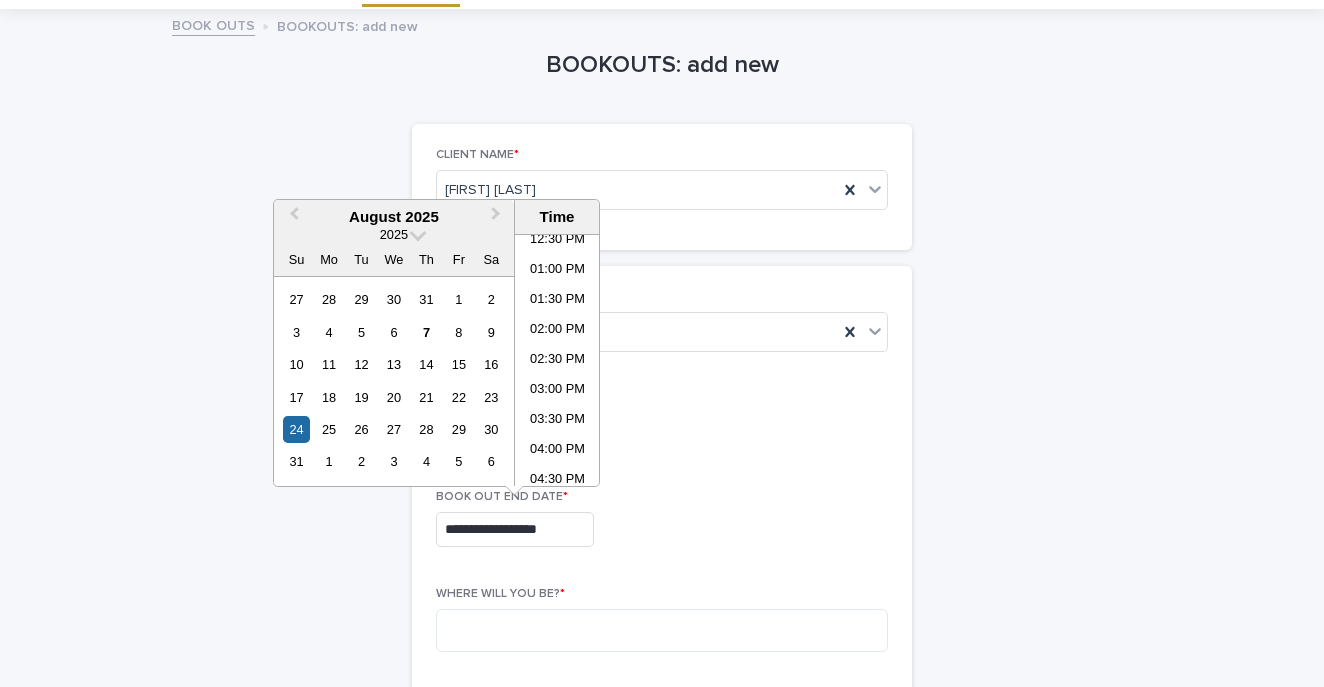 click on "**********" at bounding box center [662, 529] 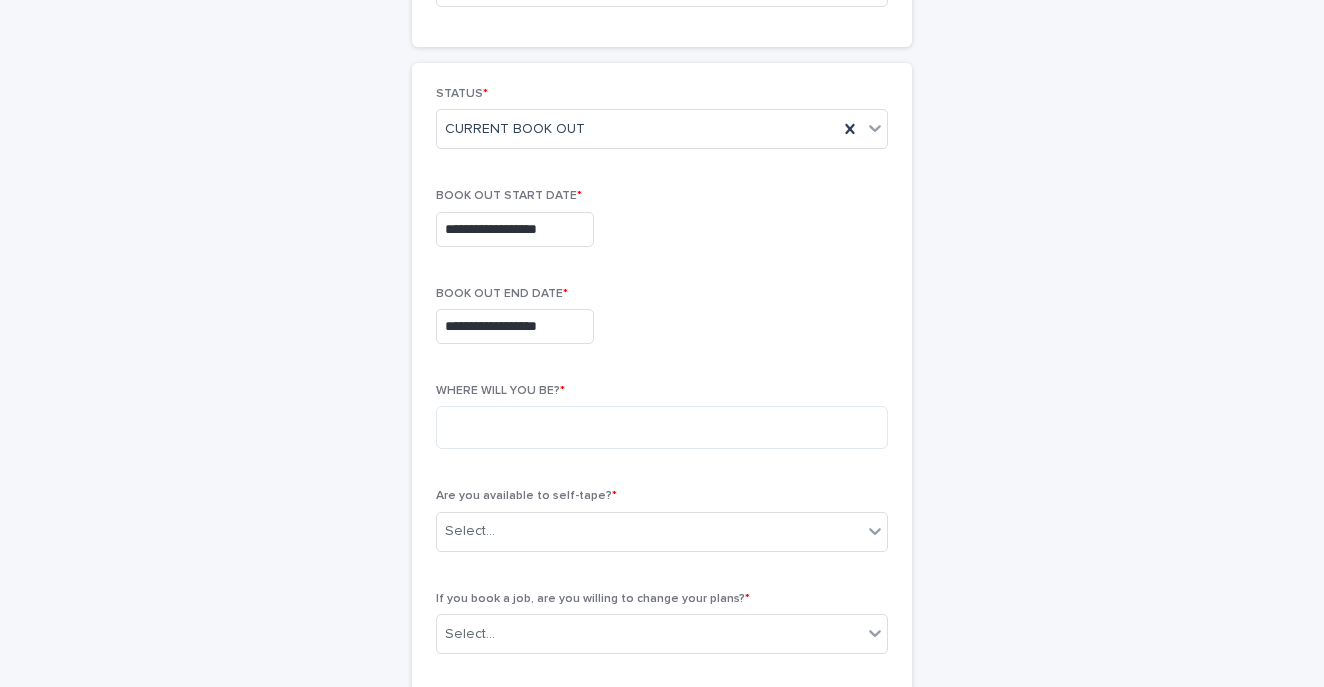 scroll, scrollTop: 266, scrollLeft: 0, axis: vertical 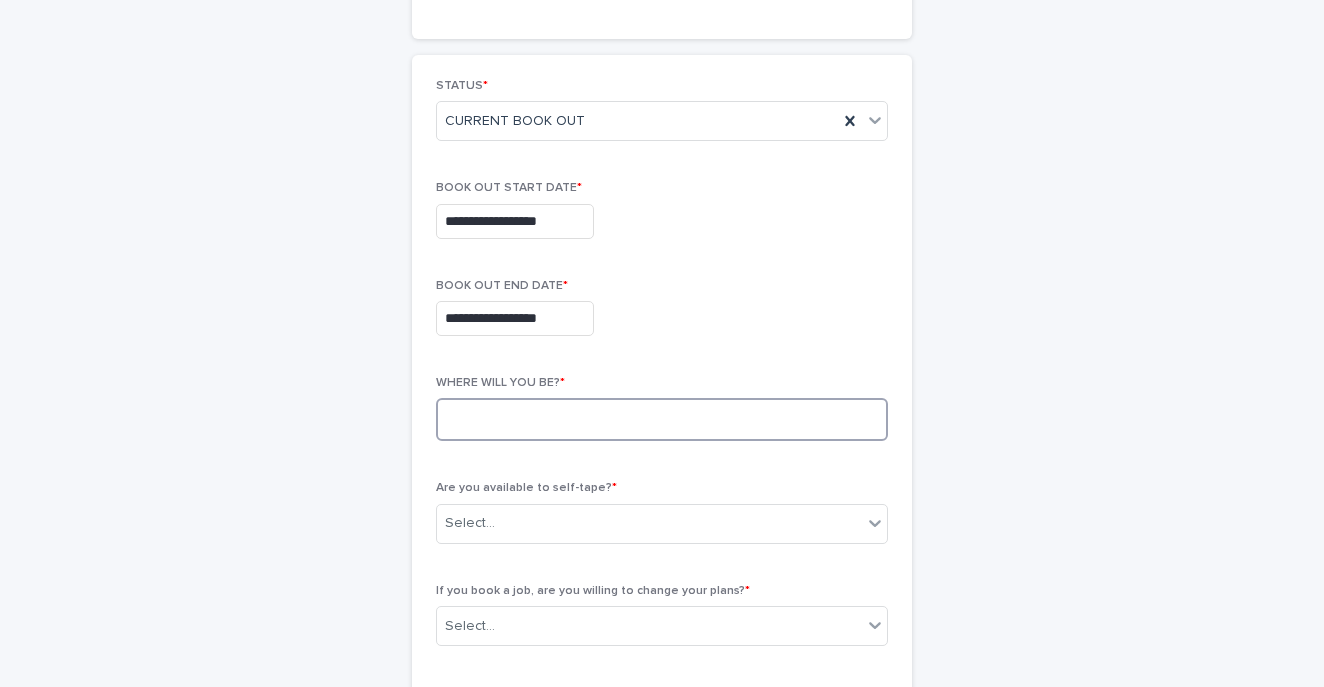 click at bounding box center (662, 419) 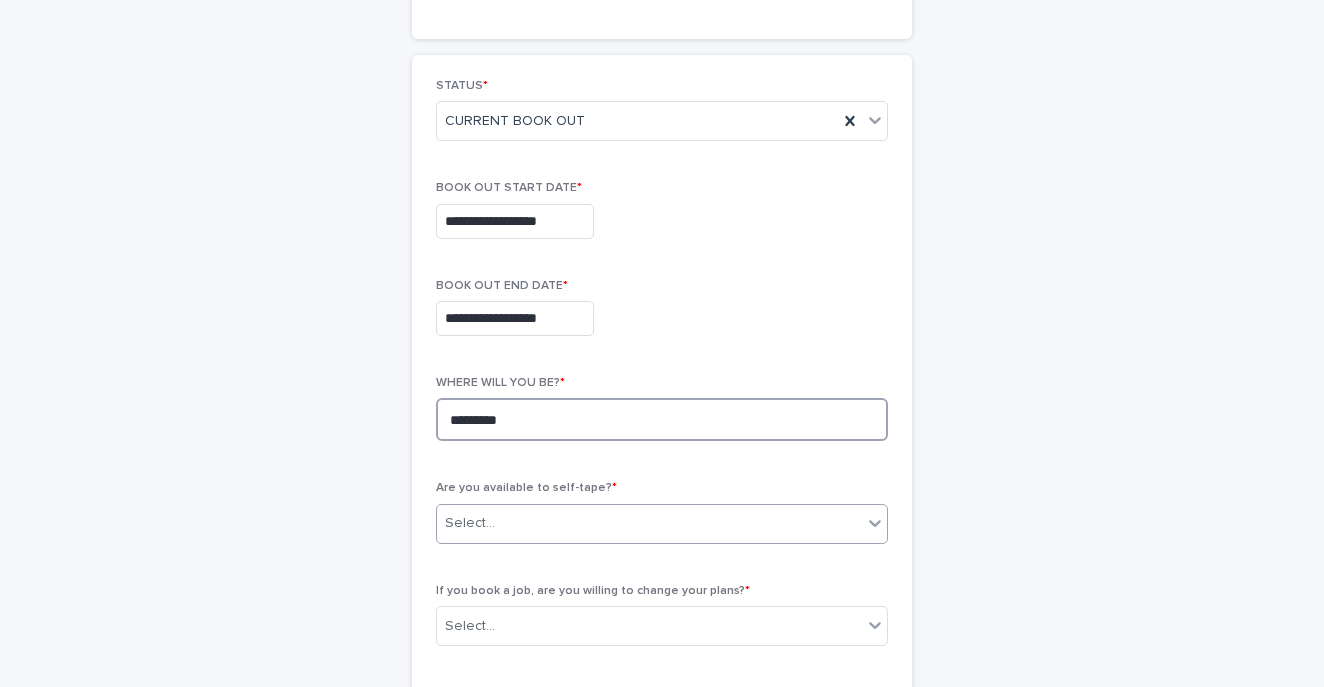 type on "*********" 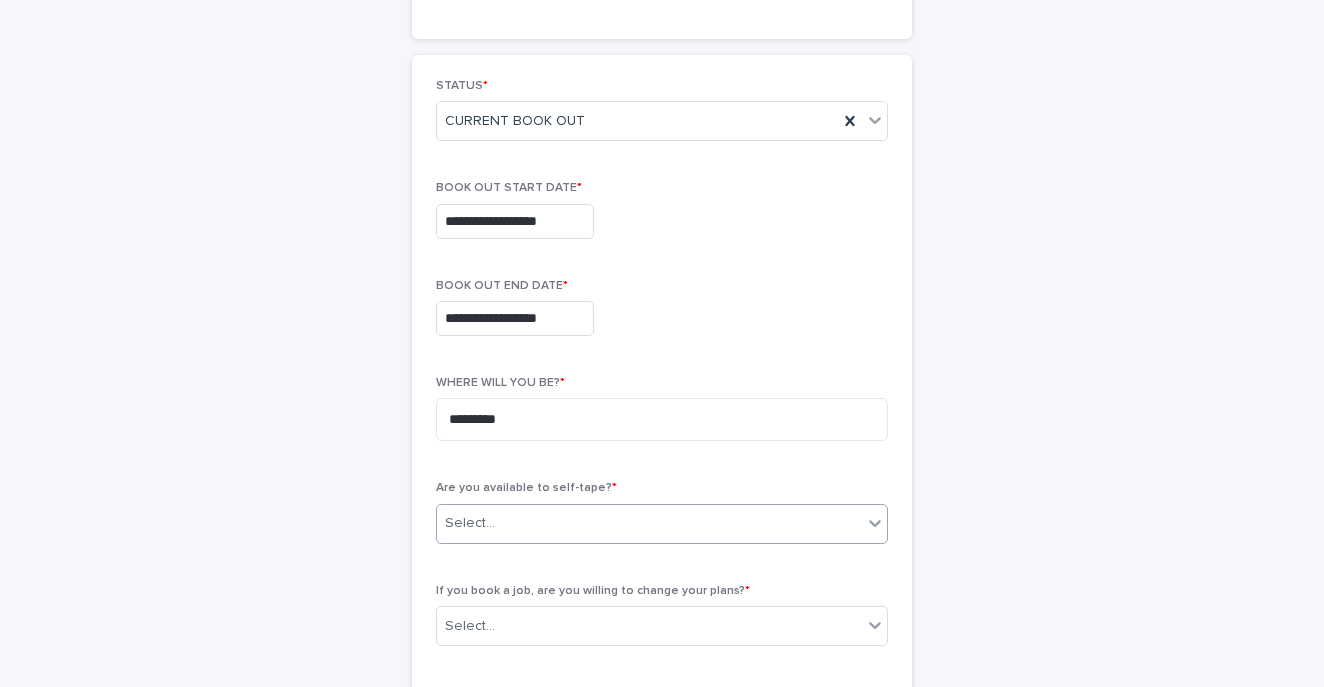 click on "Select..." at bounding box center [649, 523] 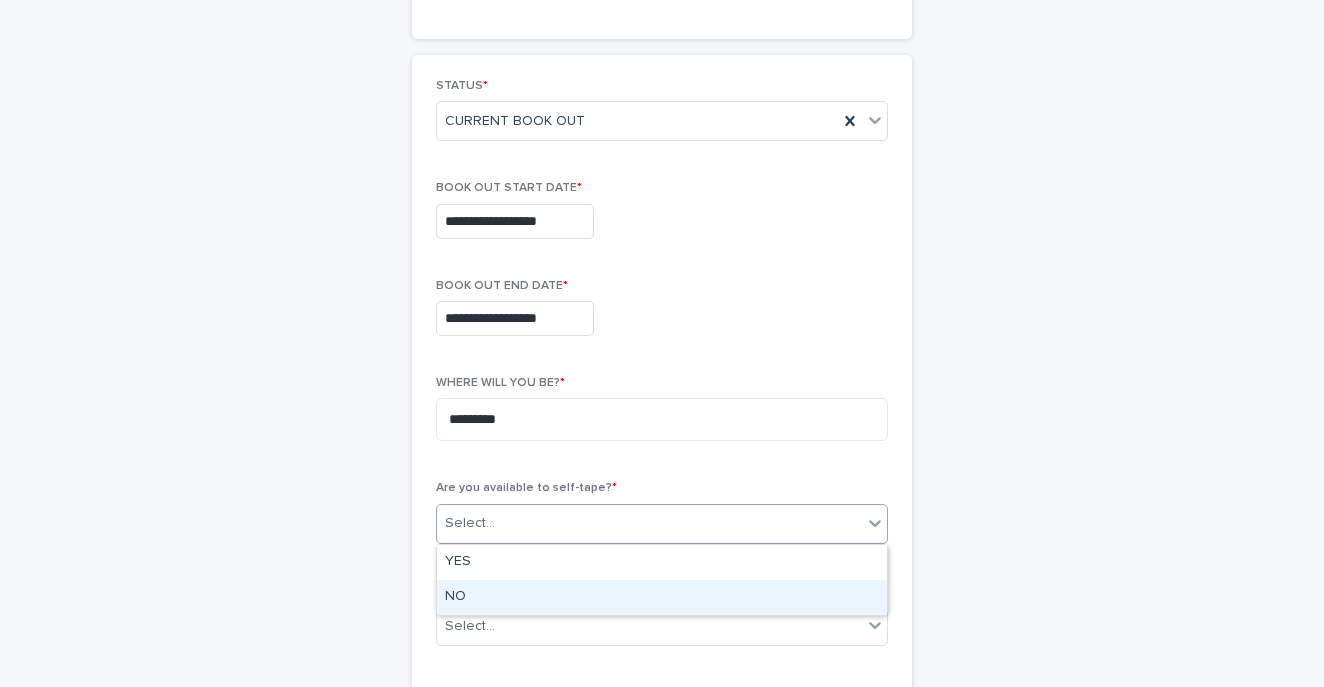 click on "NO" at bounding box center (662, 597) 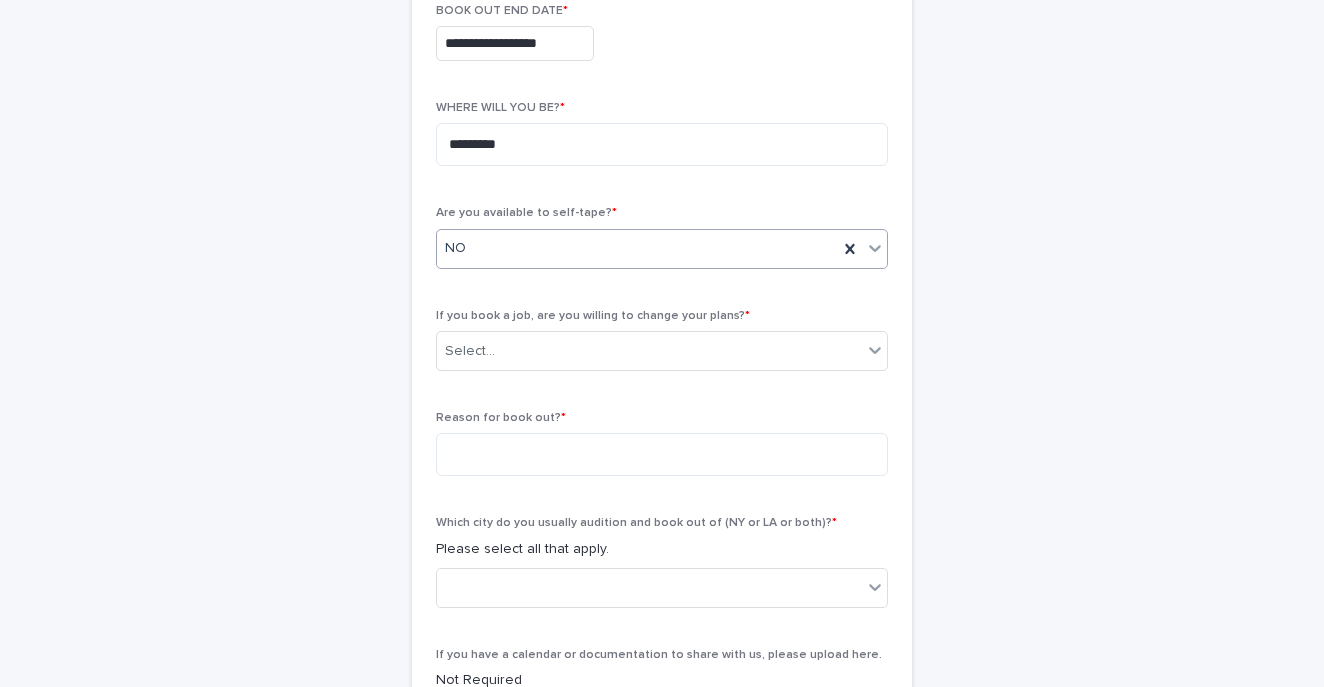 scroll, scrollTop: 578, scrollLeft: 0, axis: vertical 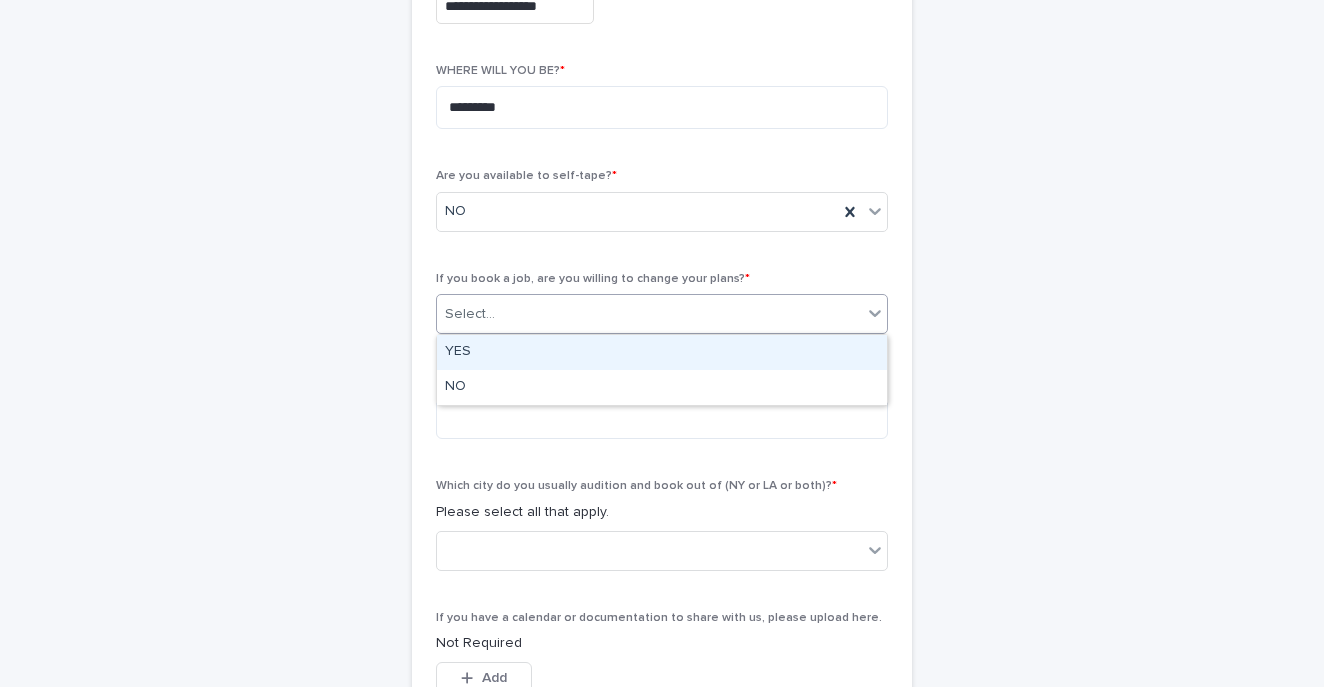 click on "Select..." at bounding box center (649, 314) 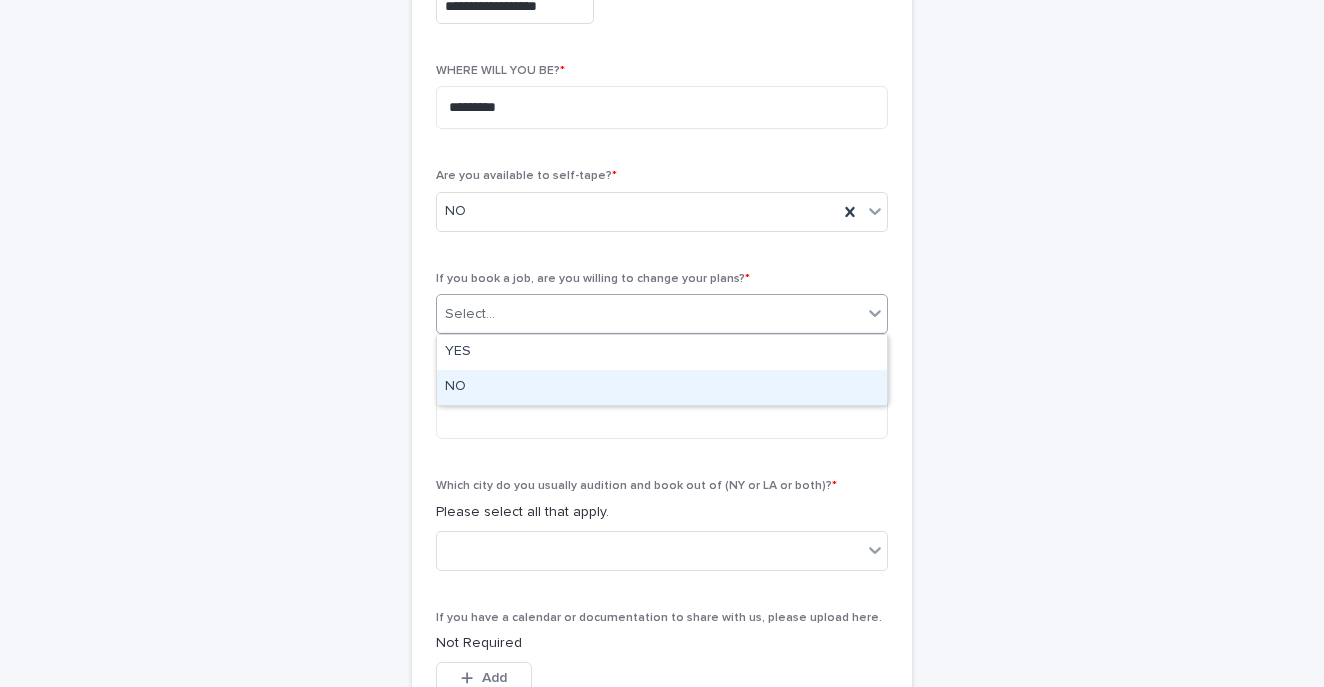 click on "NO" at bounding box center [662, 387] 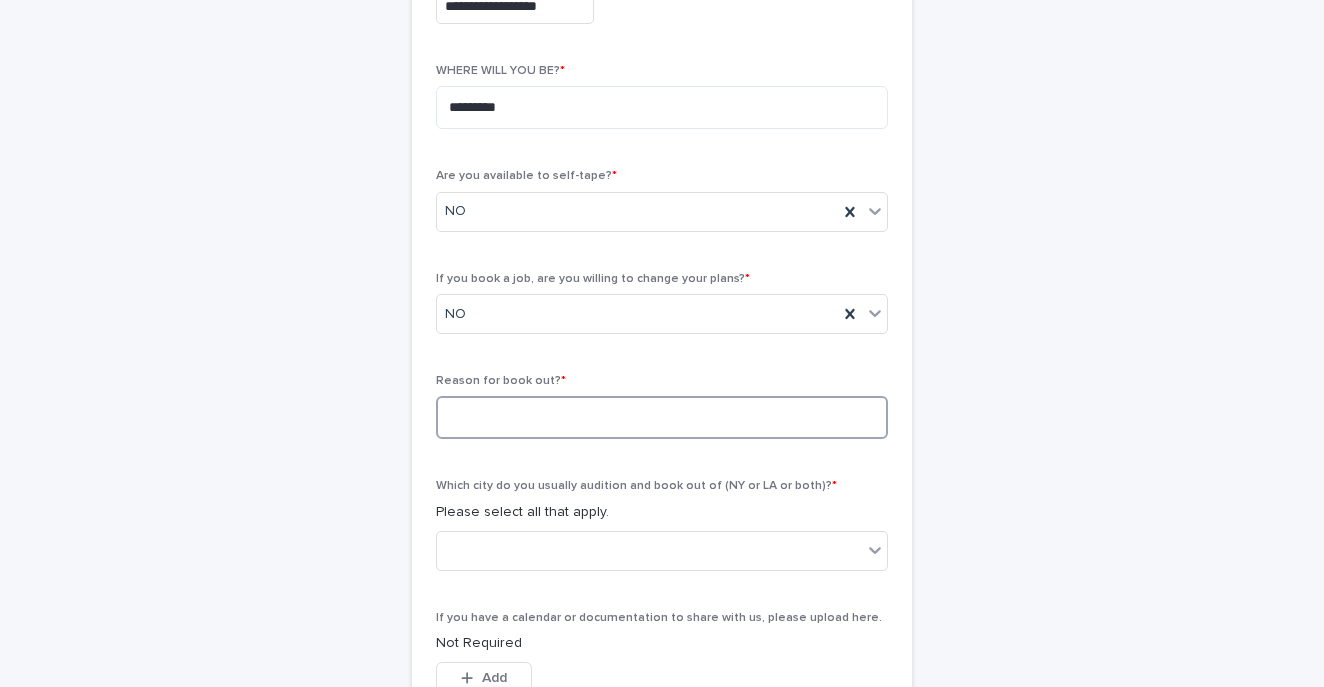click at bounding box center [662, 417] 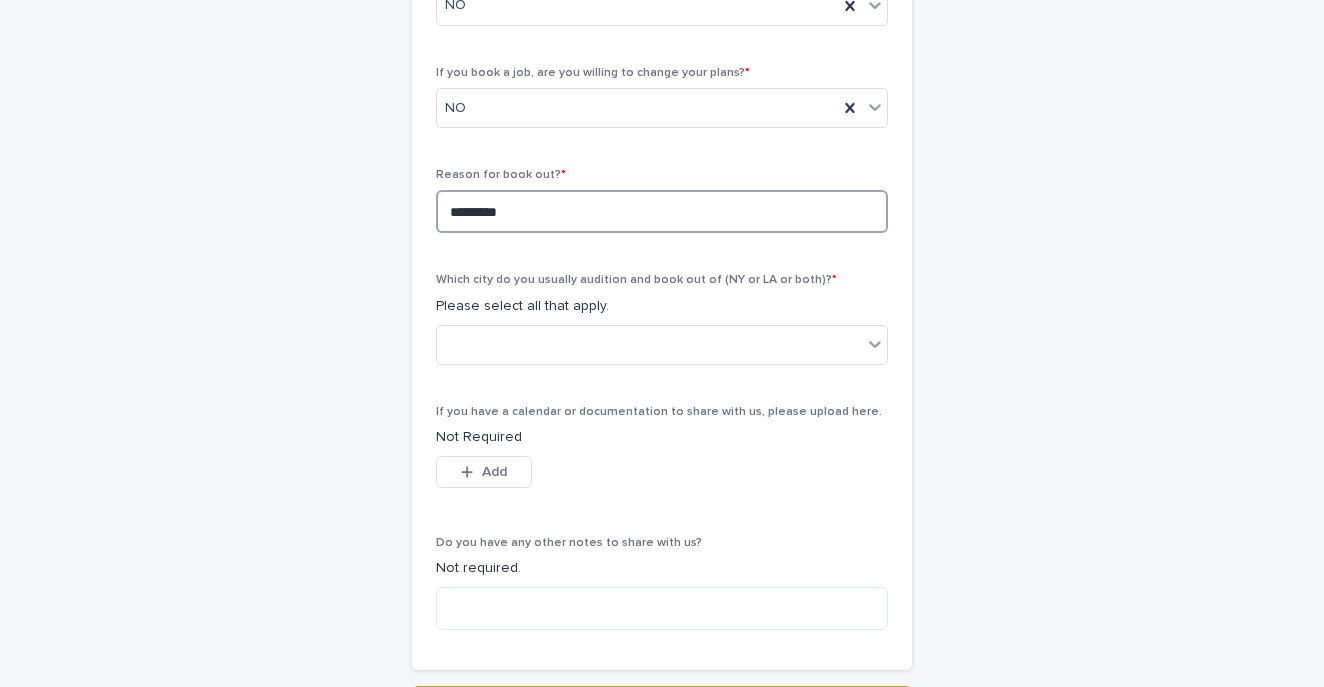 scroll, scrollTop: 791, scrollLeft: 0, axis: vertical 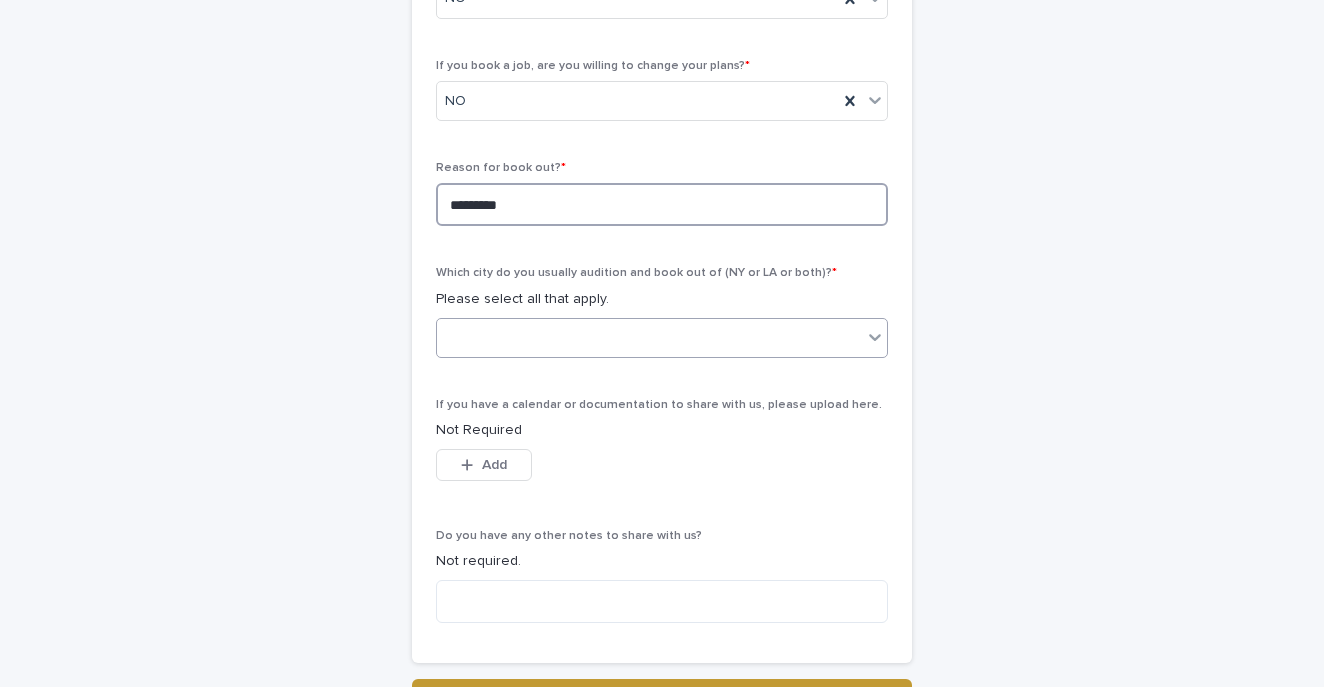 type on "*********" 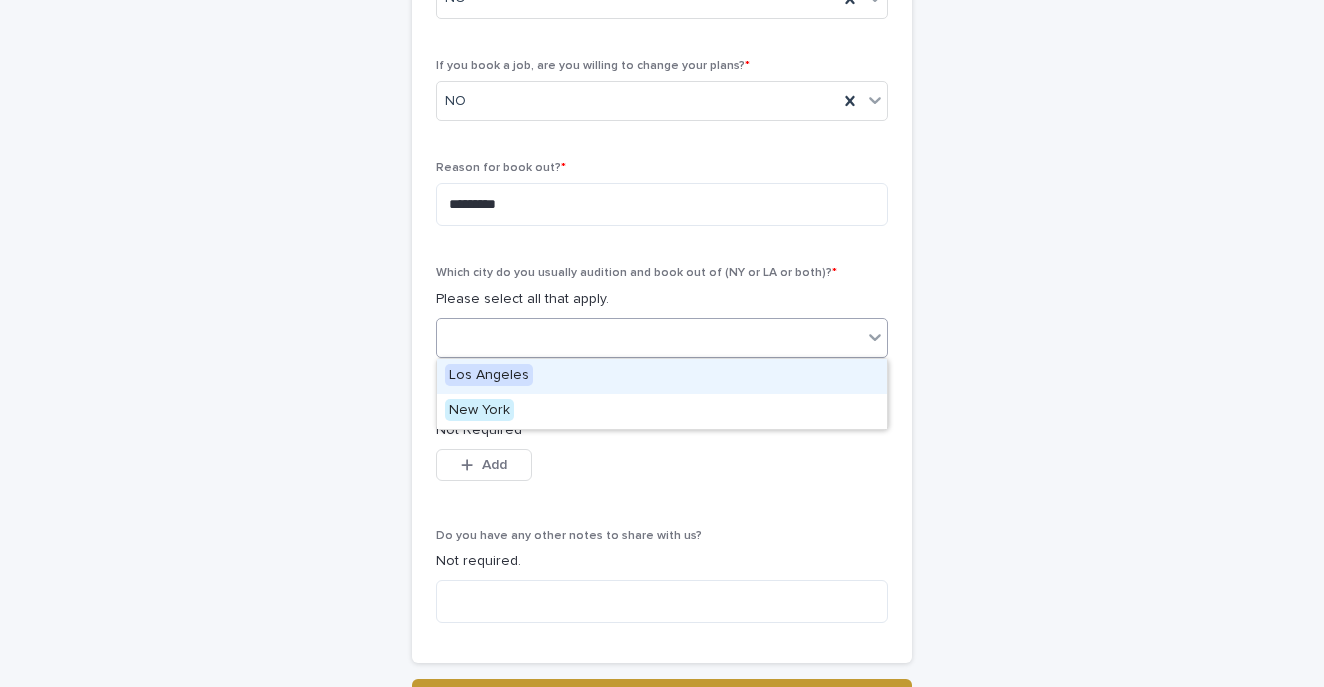 click at bounding box center (649, 337) 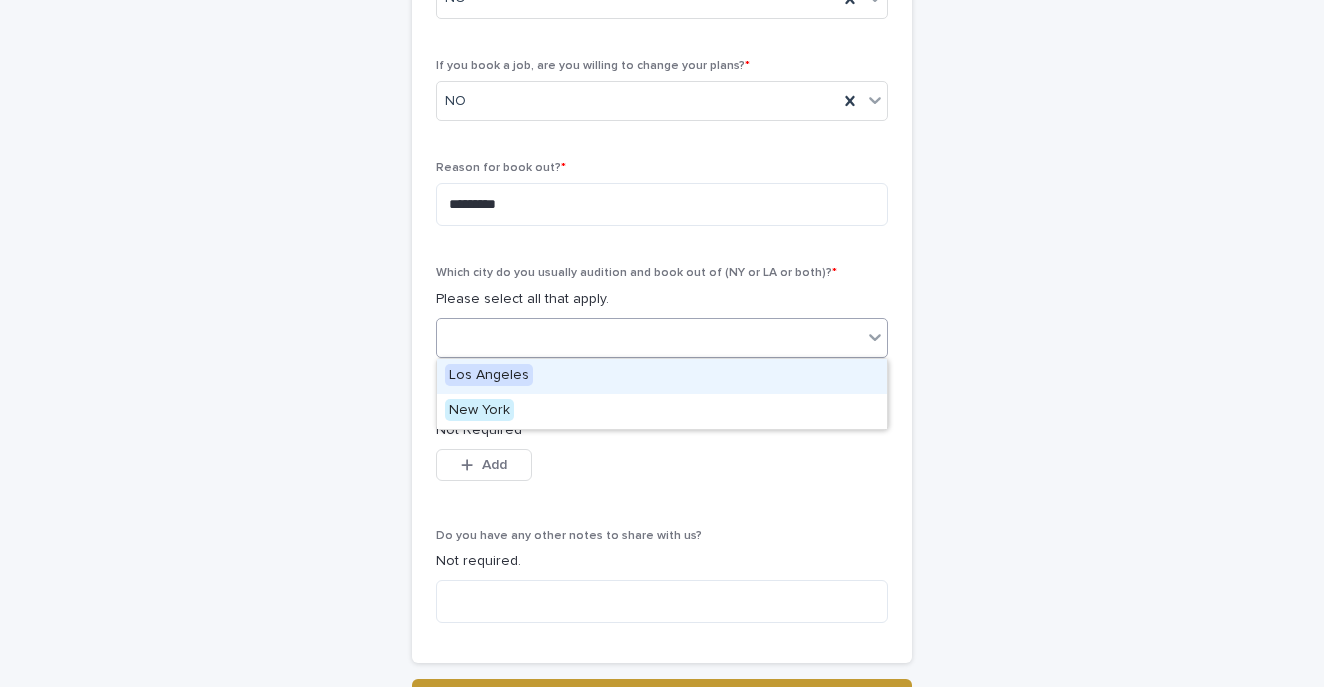 click on "Los Angeles" at bounding box center (662, 376) 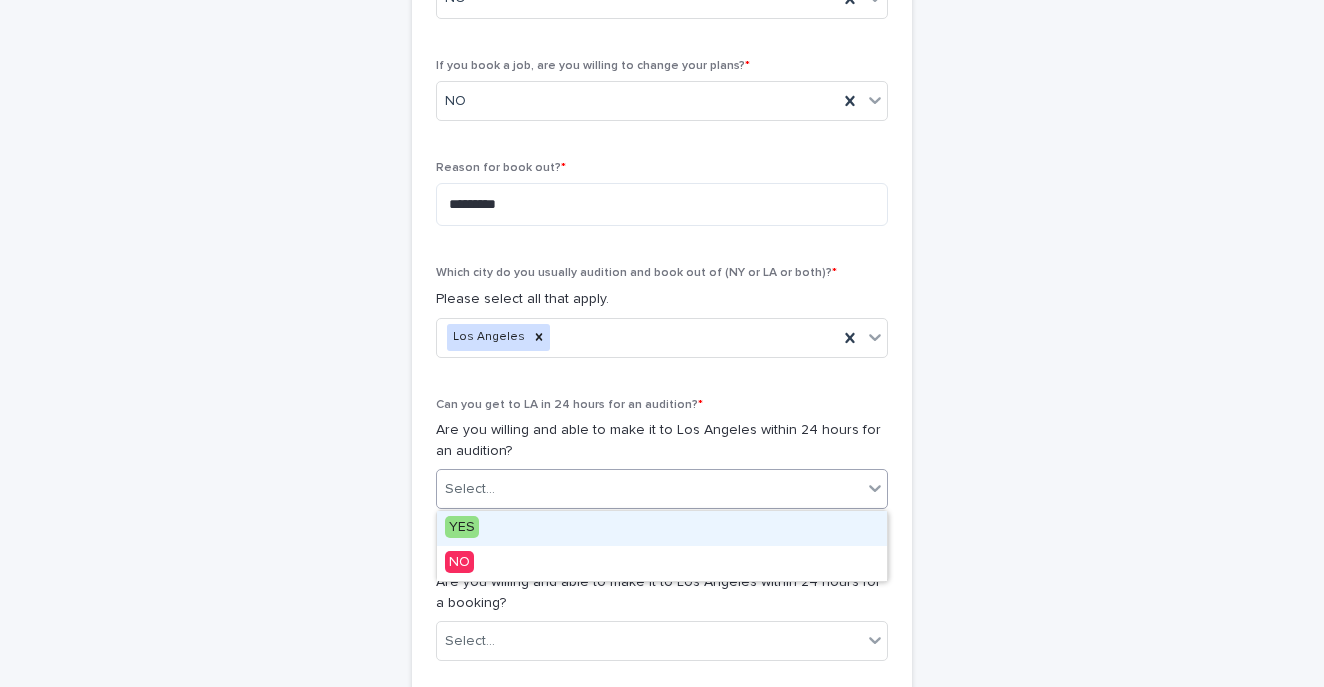 click on "Select..." at bounding box center [649, 489] 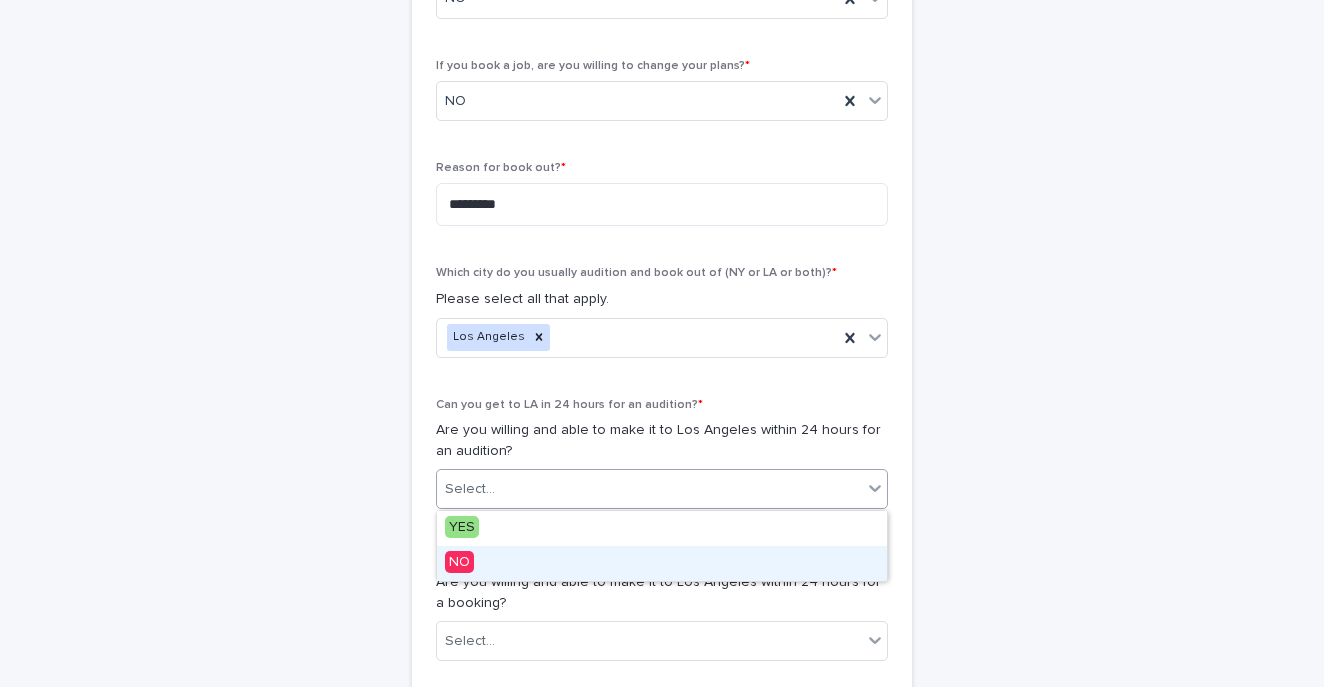 click on "NO" at bounding box center [662, 563] 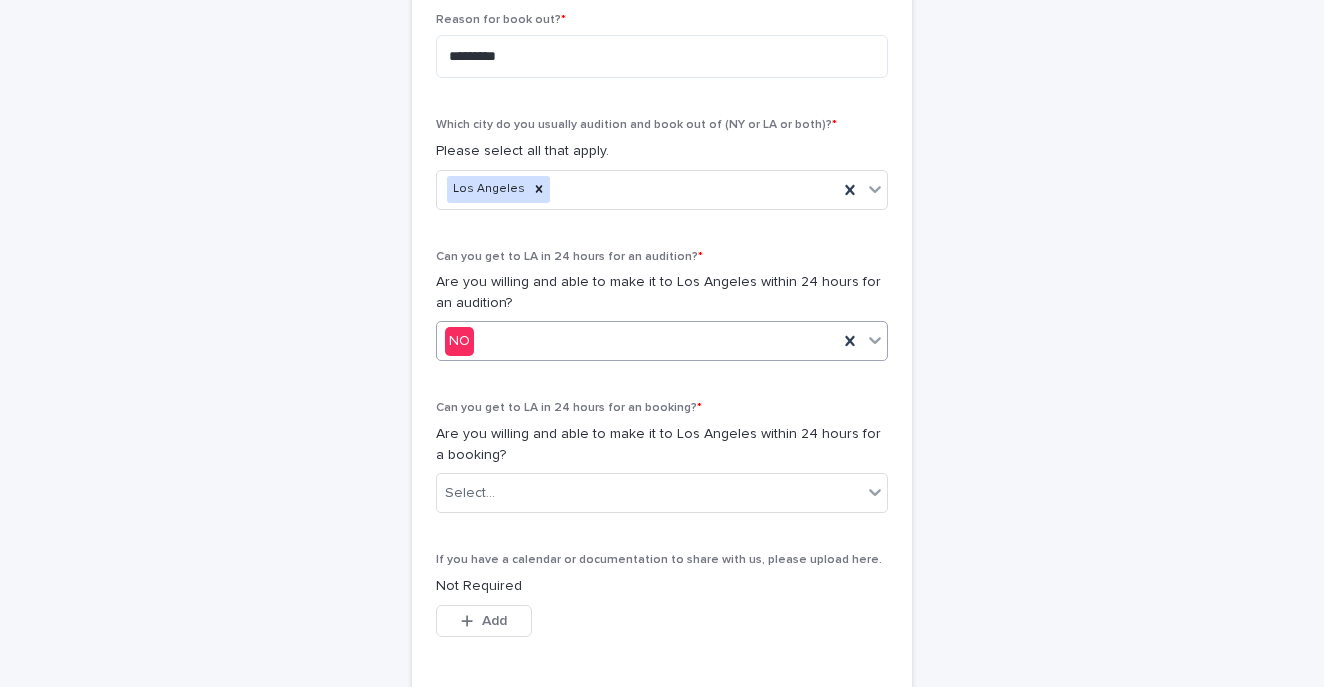 scroll, scrollTop: 949, scrollLeft: 0, axis: vertical 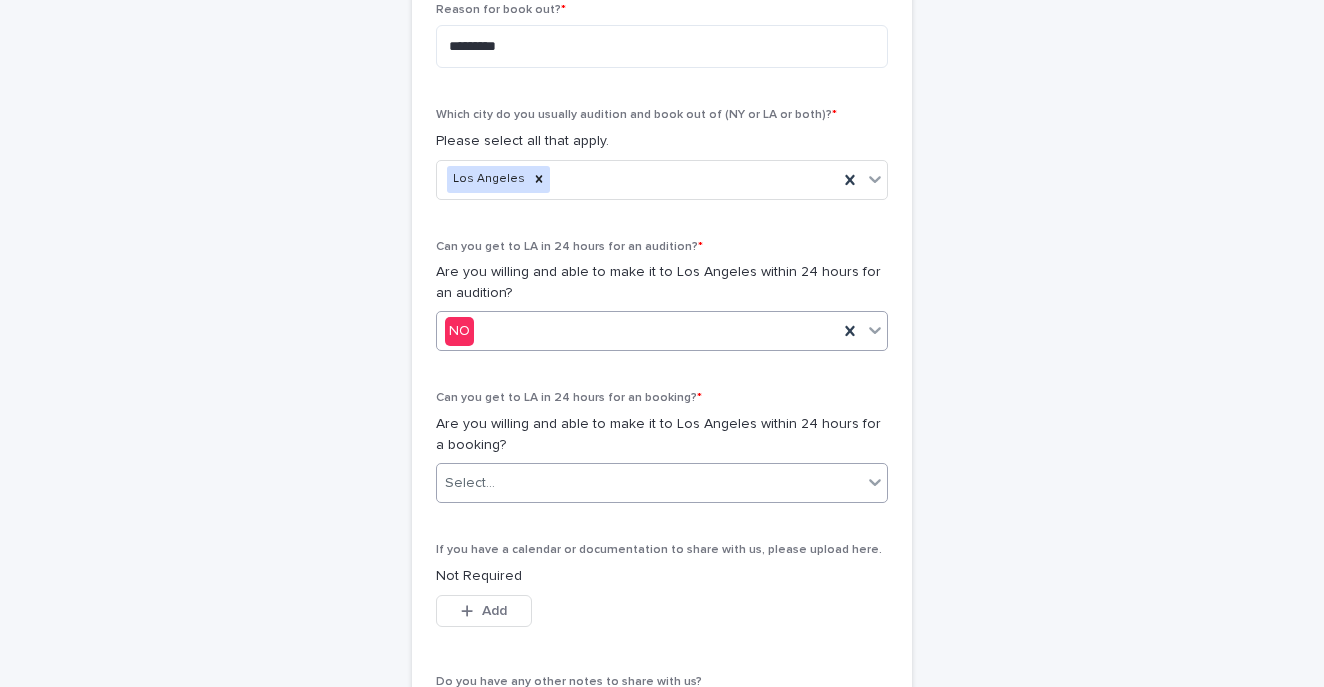 click on "Select..." at bounding box center [649, 483] 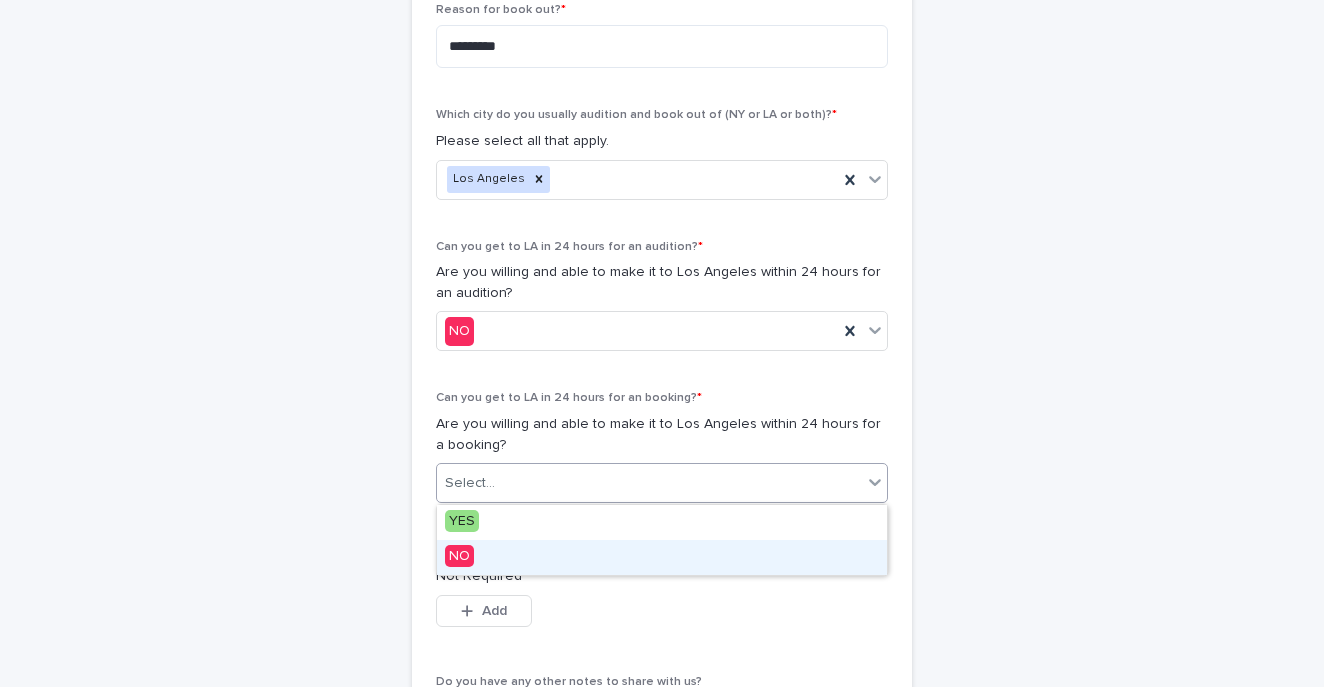click on "NO" at bounding box center [662, 557] 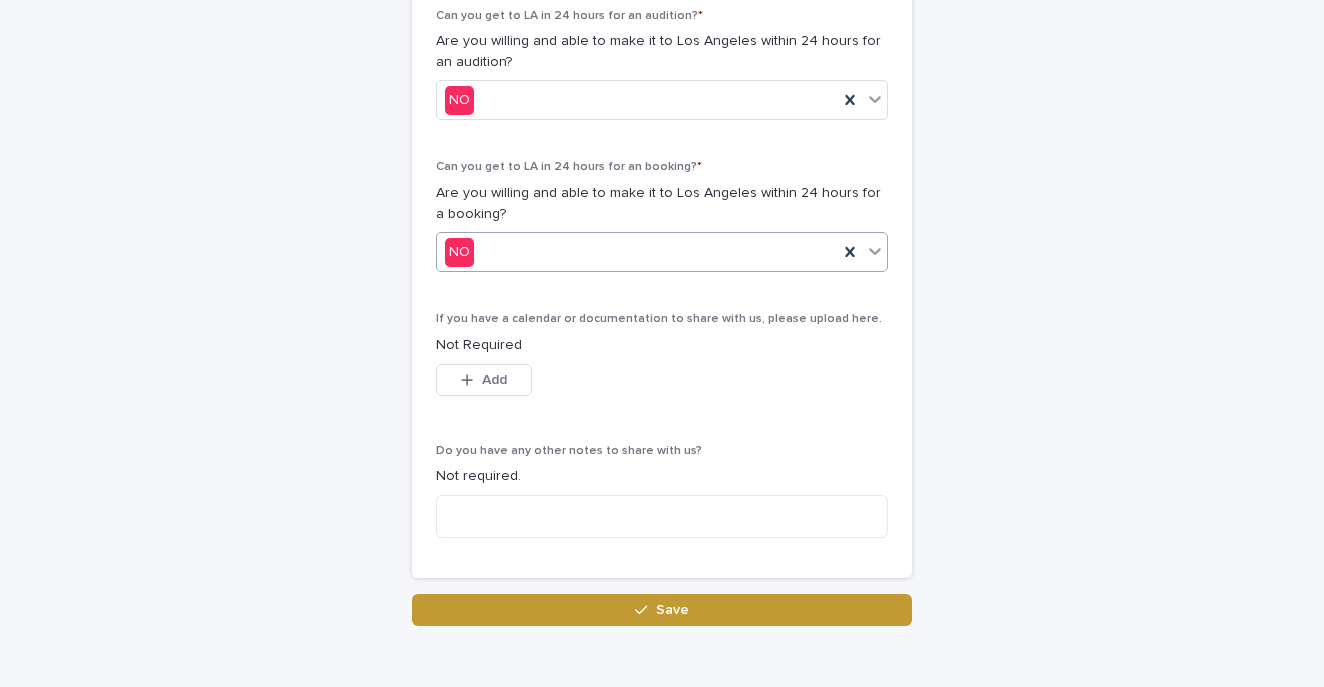 scroll, scrollTop: 1189, scrollLeft: 0, axis: vertical 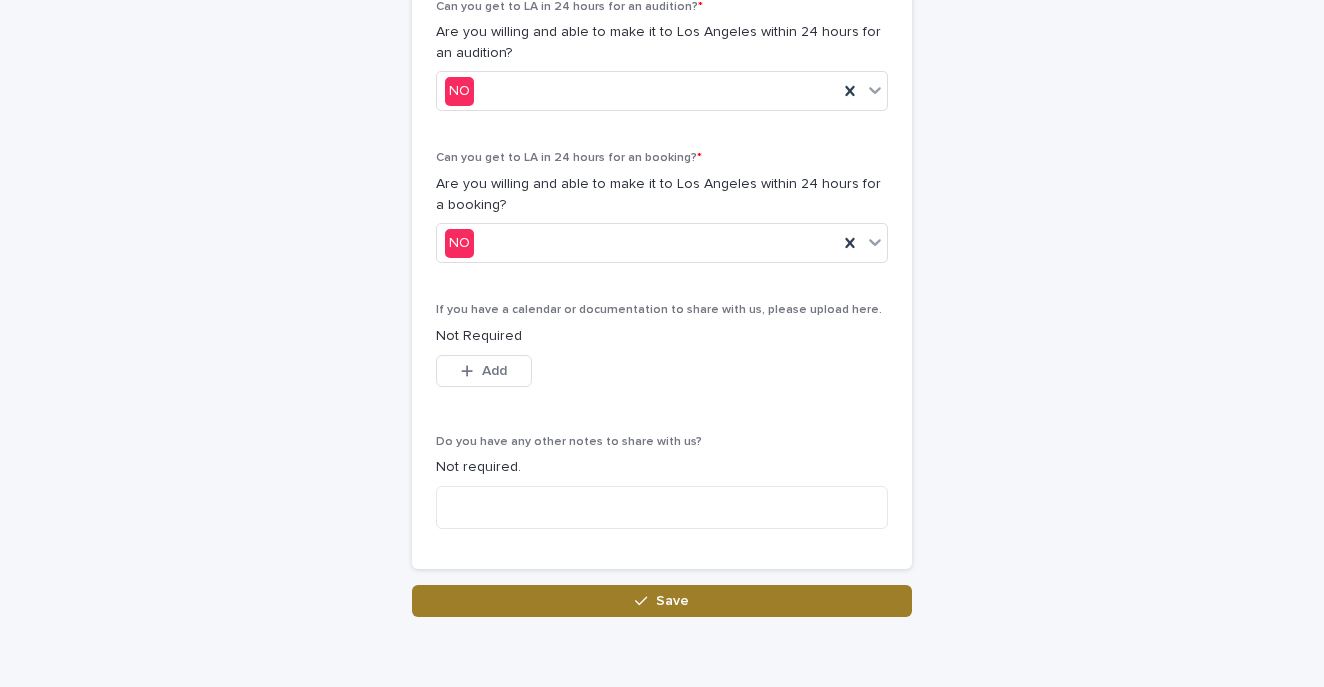 click on "Save" at bounding box center (662, 601) 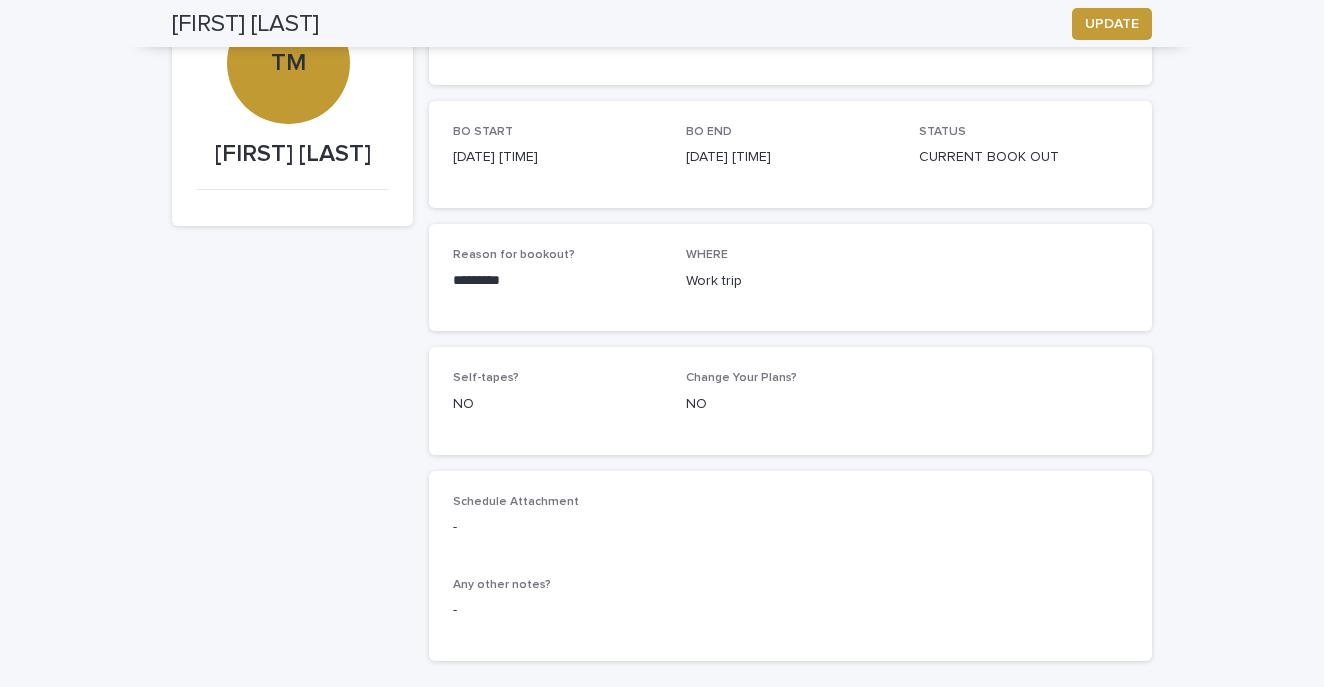 scroll, scrollTop: 0, scrollLeft: 0, axis: both 